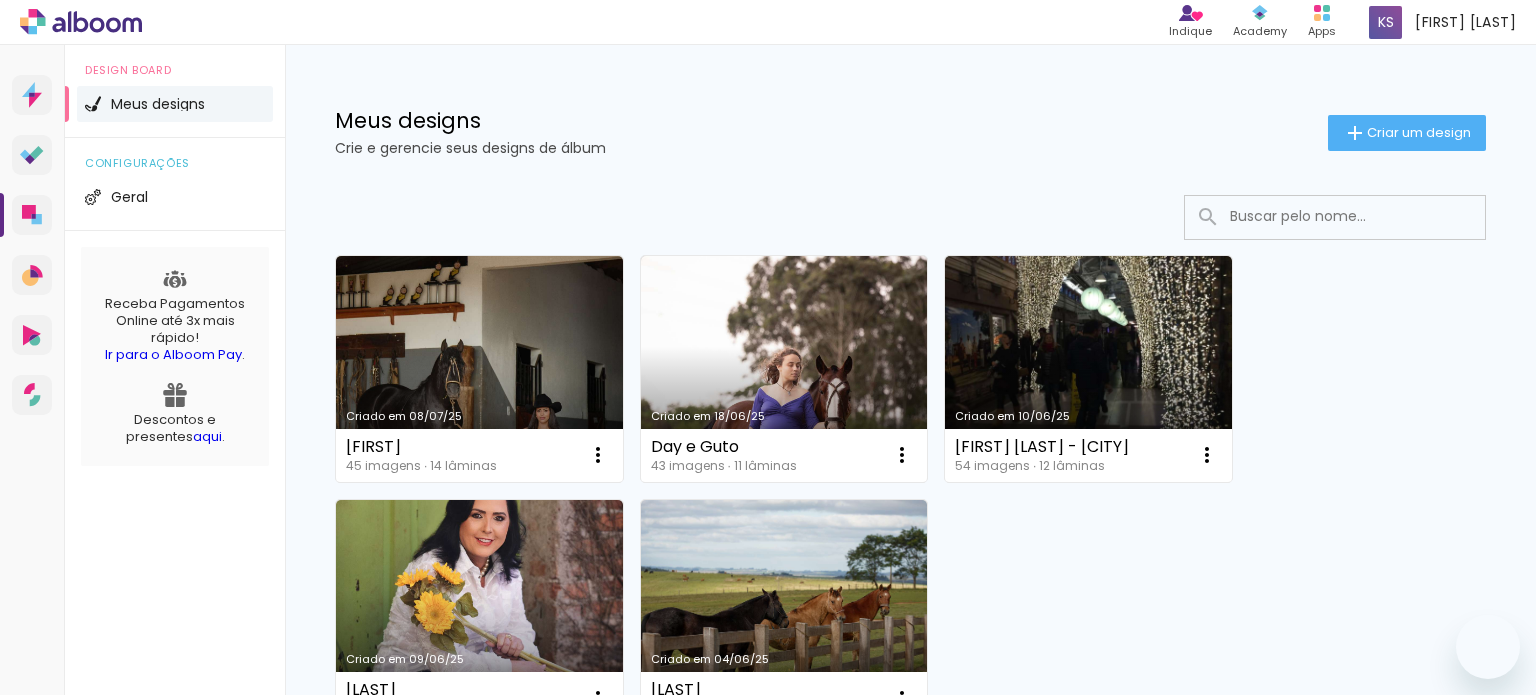 scroll, scrollTop: 0, scrollLeft: 0, axis: both 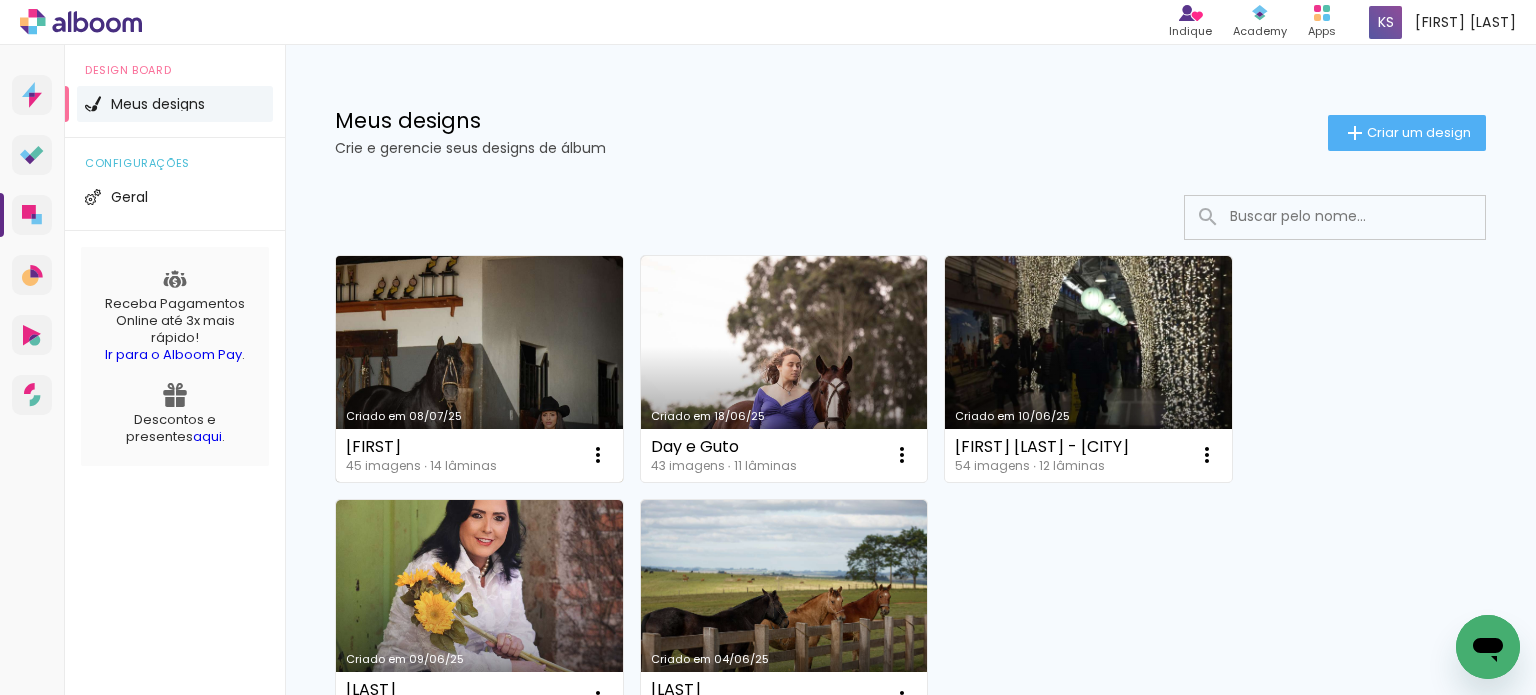 click on "Criado em 08/07/25" at bounding box center (479, 369) 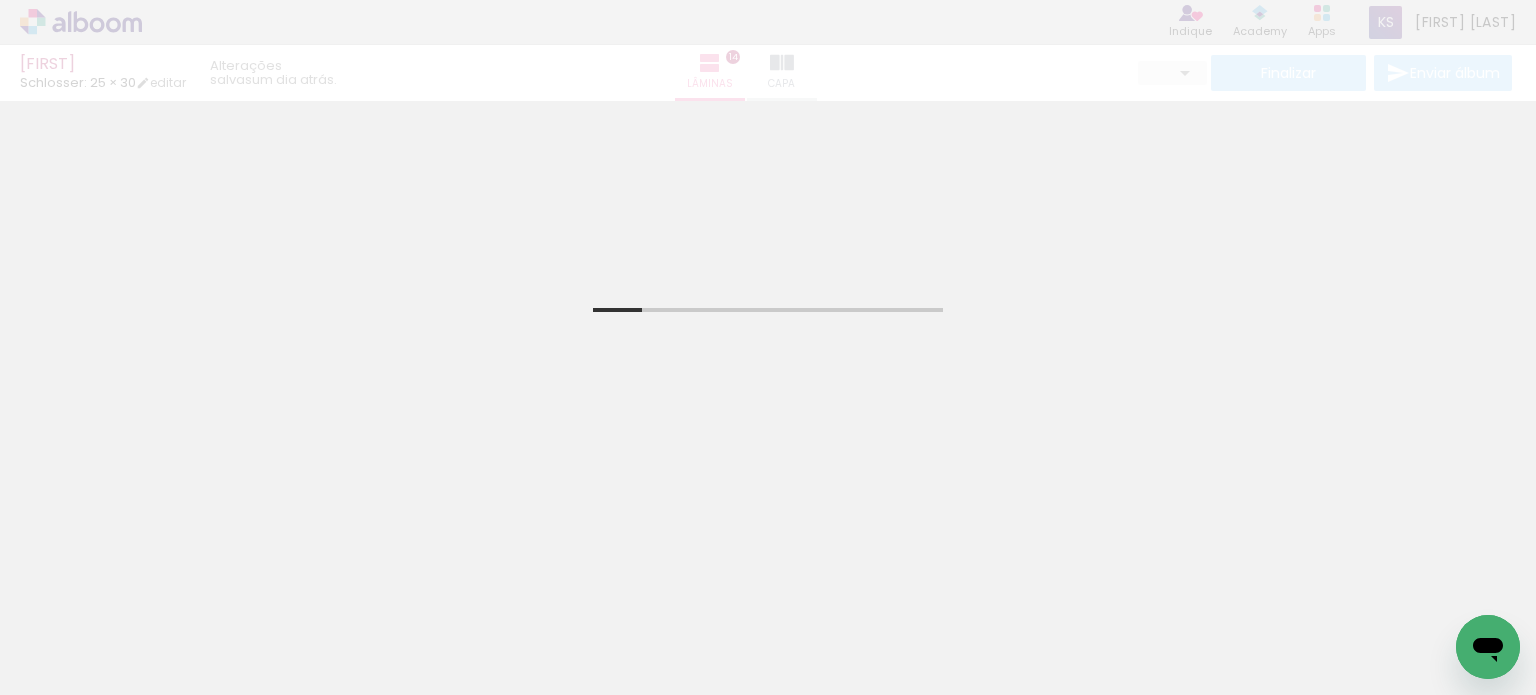 click on "TAINÁ Schlosser: 25 × 30    editar um dia atrás. Lâminas 14 Capa Finalizar  Enviar álbum" at bounding box center [768, 50] 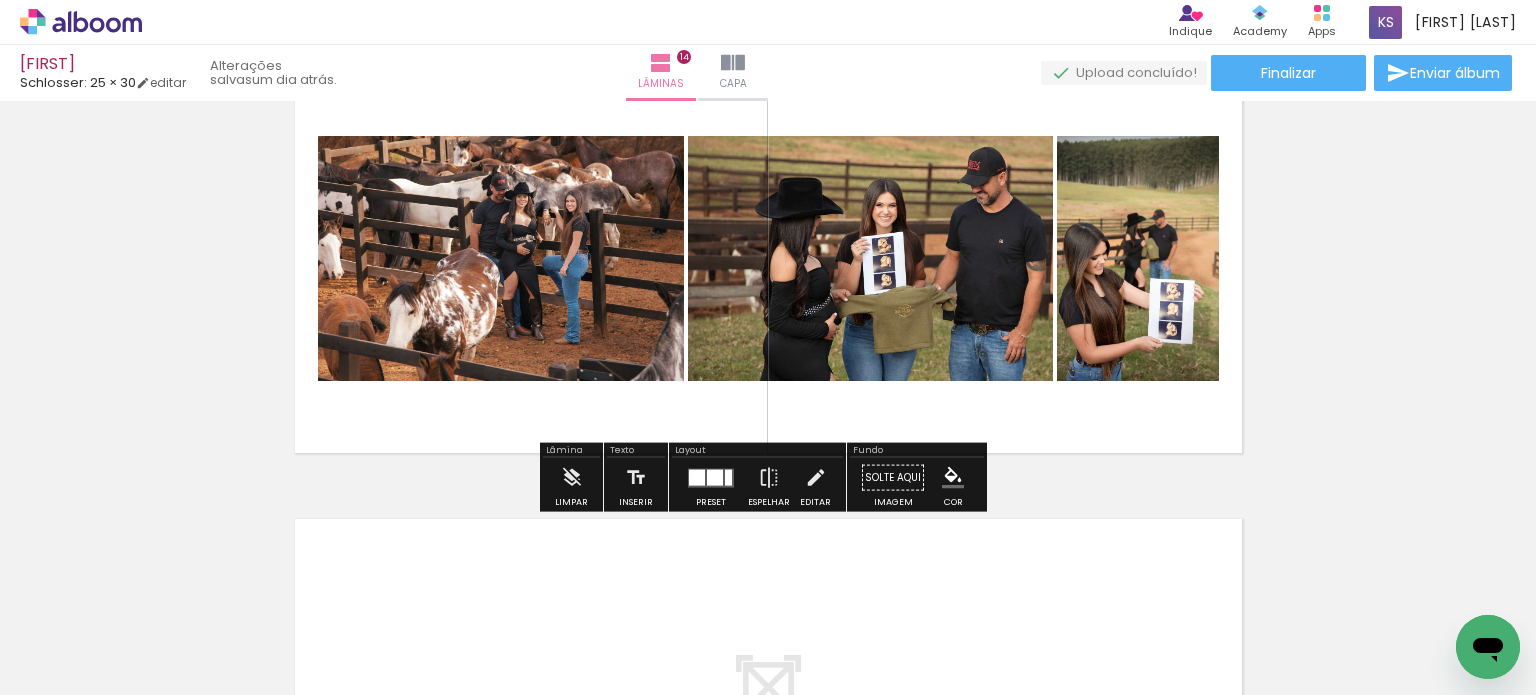 scroll, scrollTop: 6000, scrollLeft: 0, axis: vertical 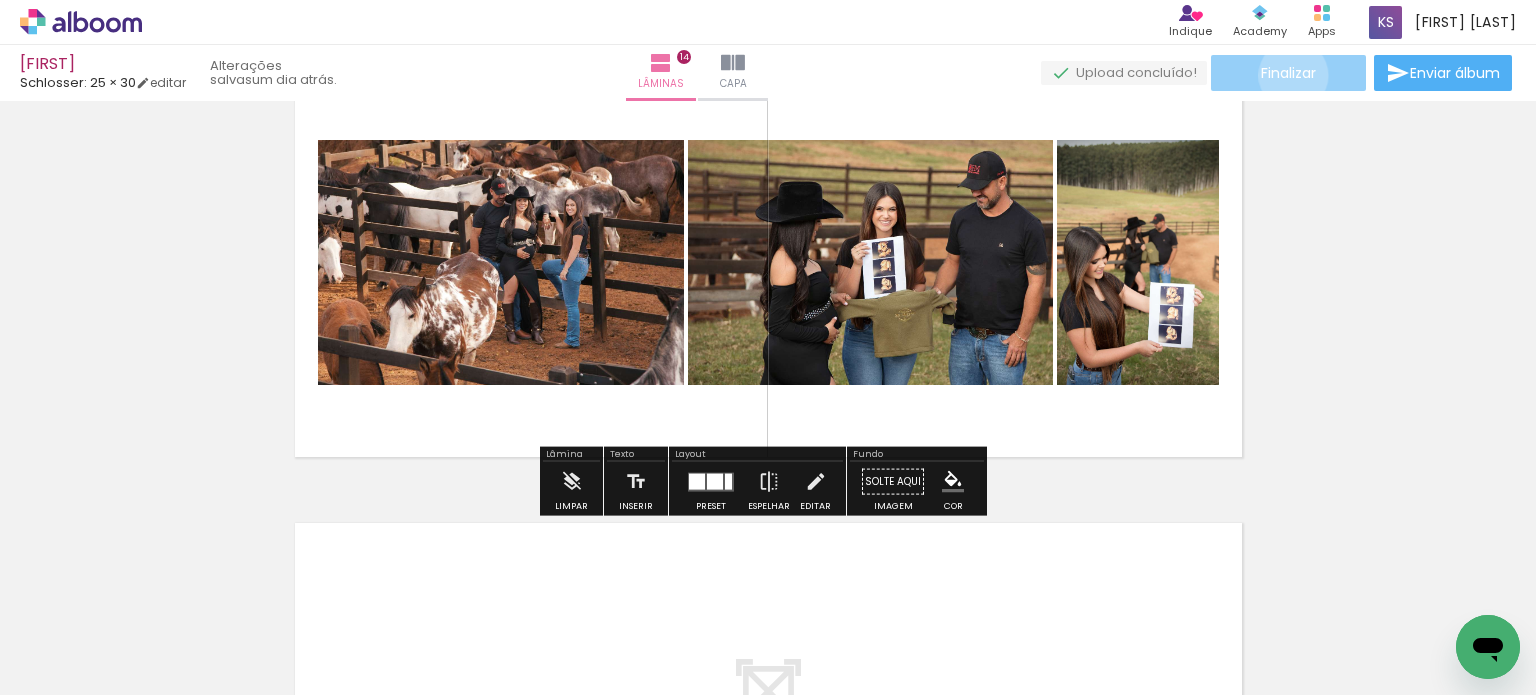click on "Finalizar" 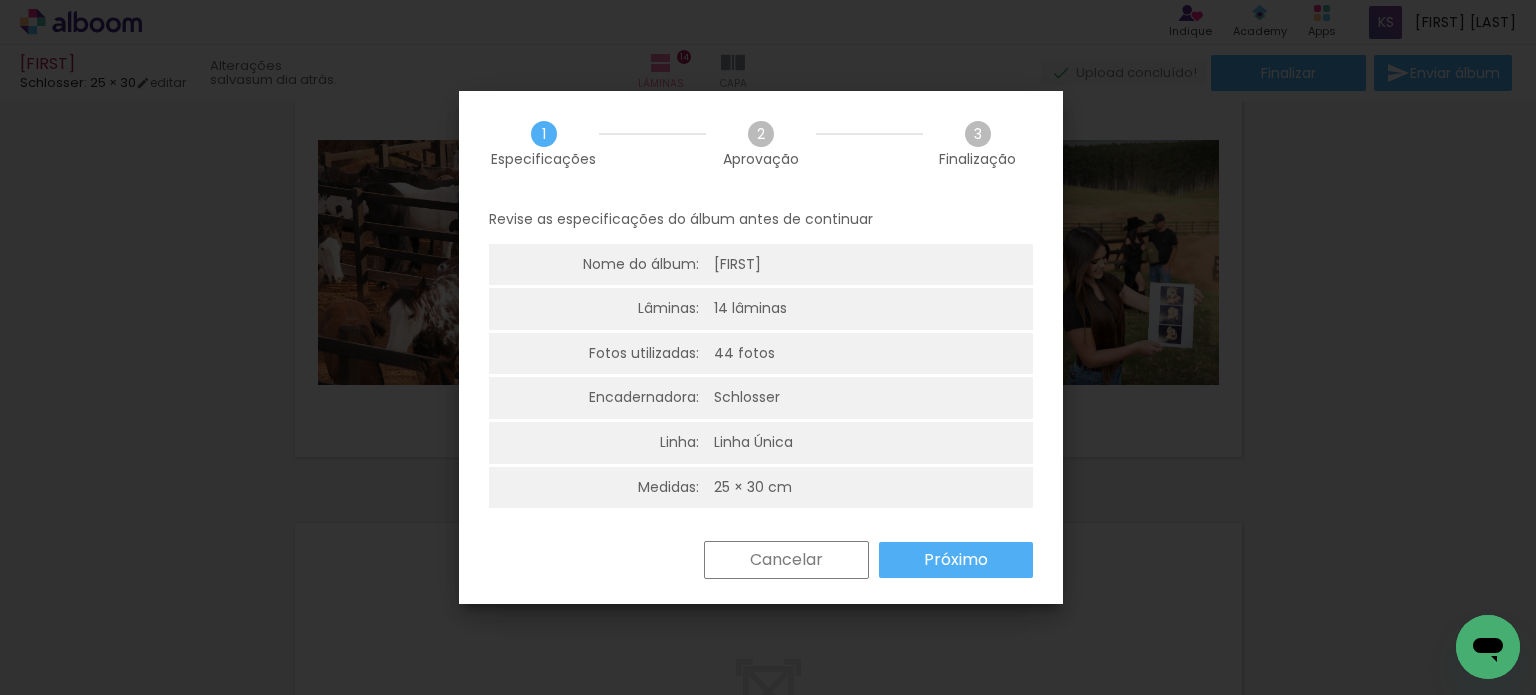 click on "Próximo" at bounding box center [0, 0] 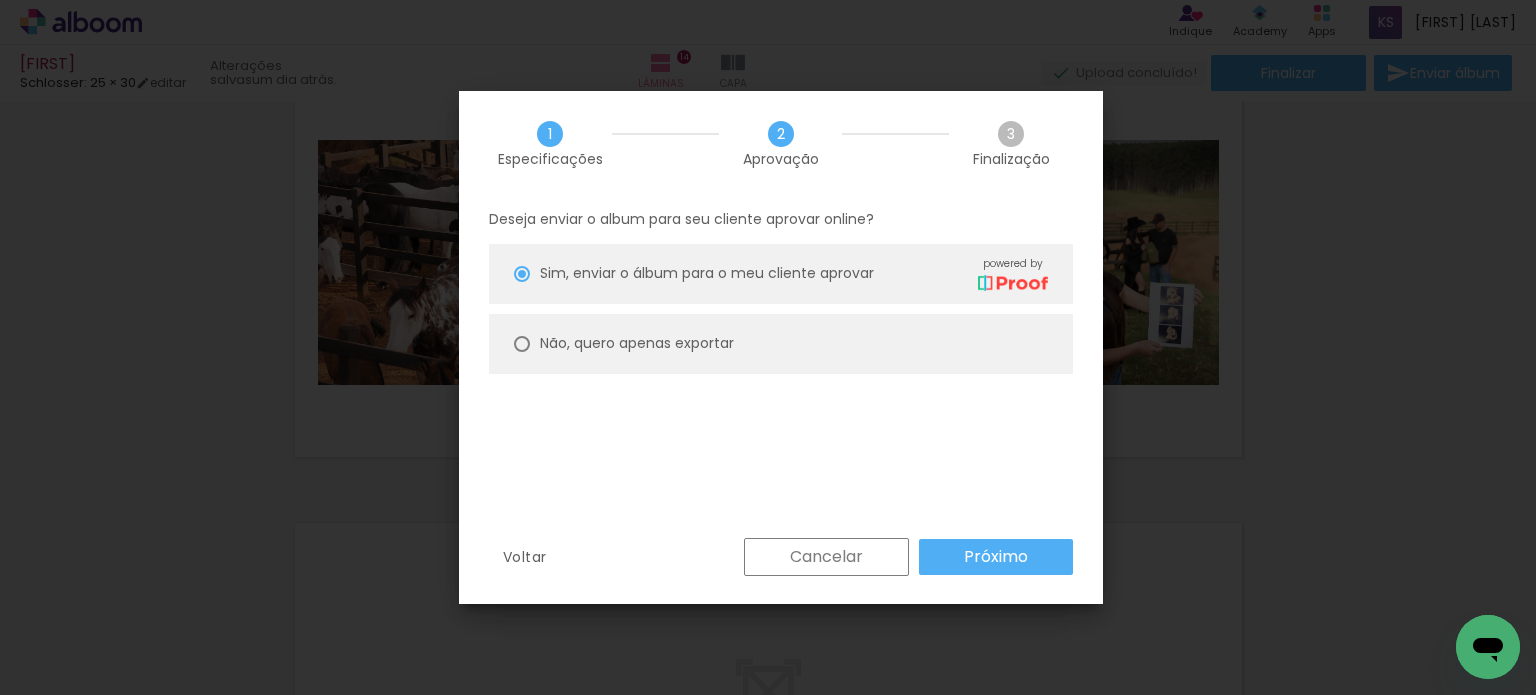 click on "Não, quero apenas exportar" at bounding box center (0, 0) 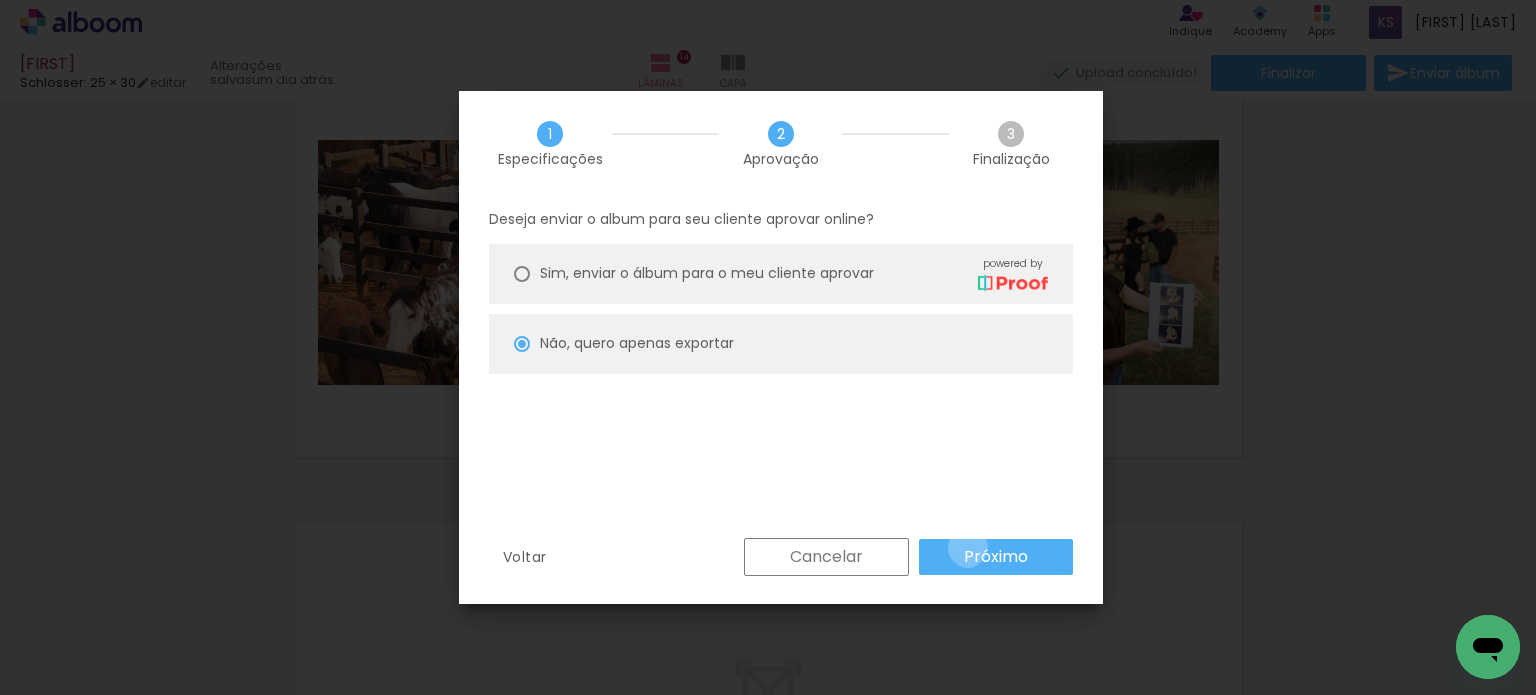 click on "Próximo" at bounding box center (0, 0) 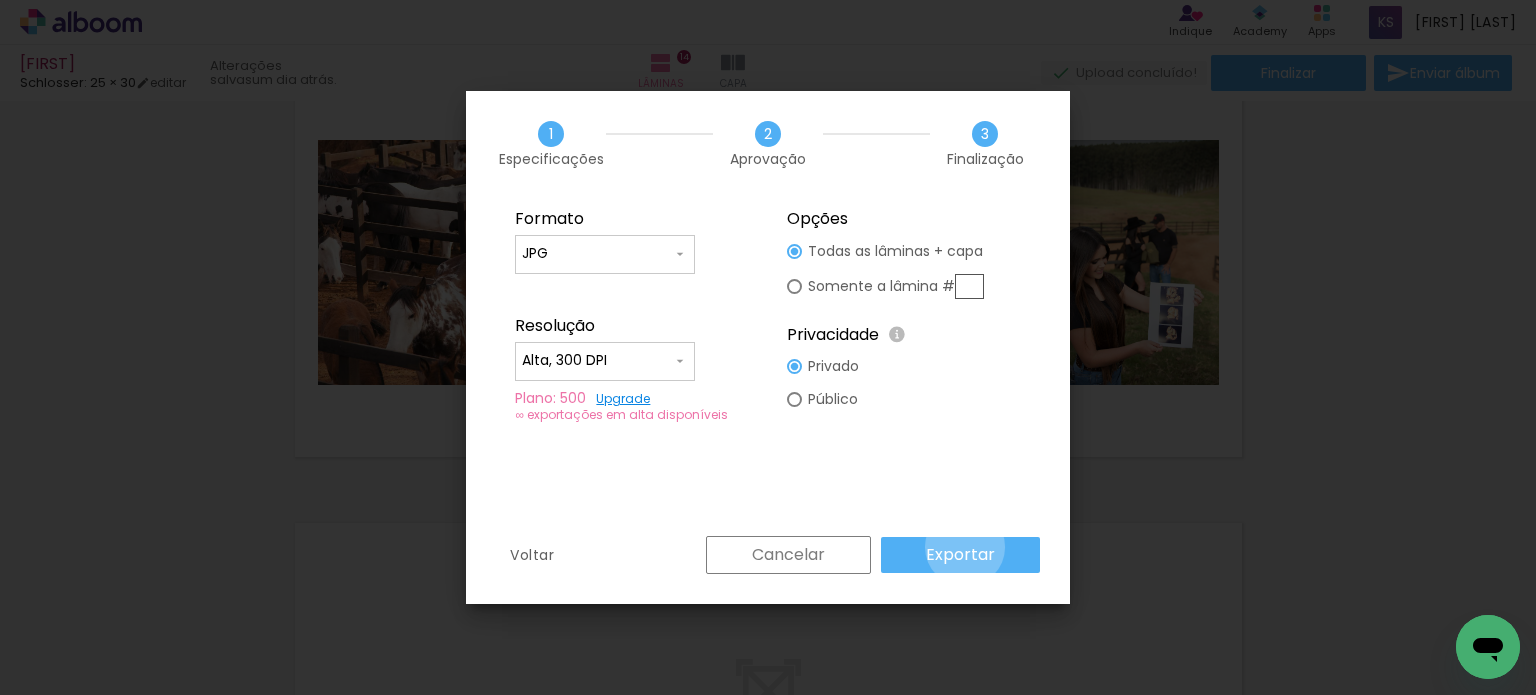 click on "Exportar" at bounding box center (0, 0) 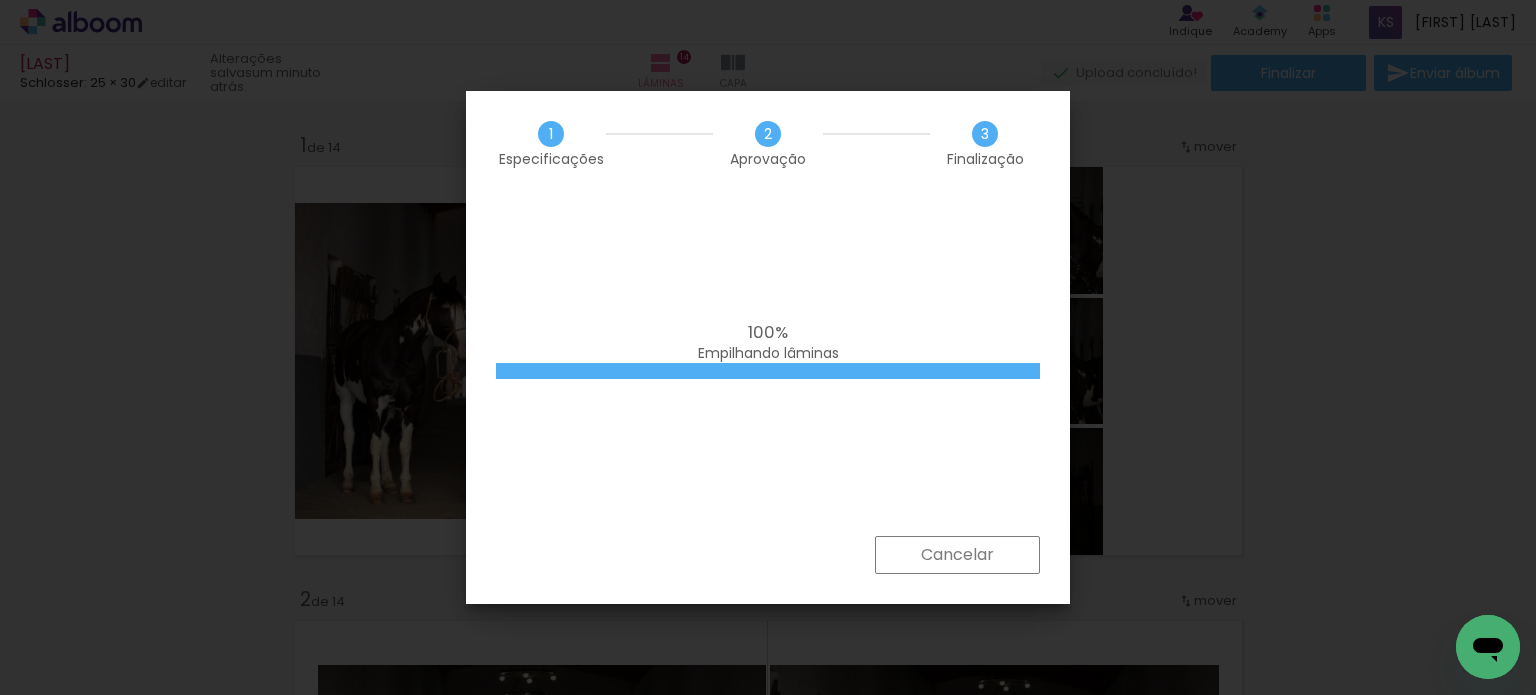 scroll, scrollTop: 0, scrollLeft: 0, axis: both 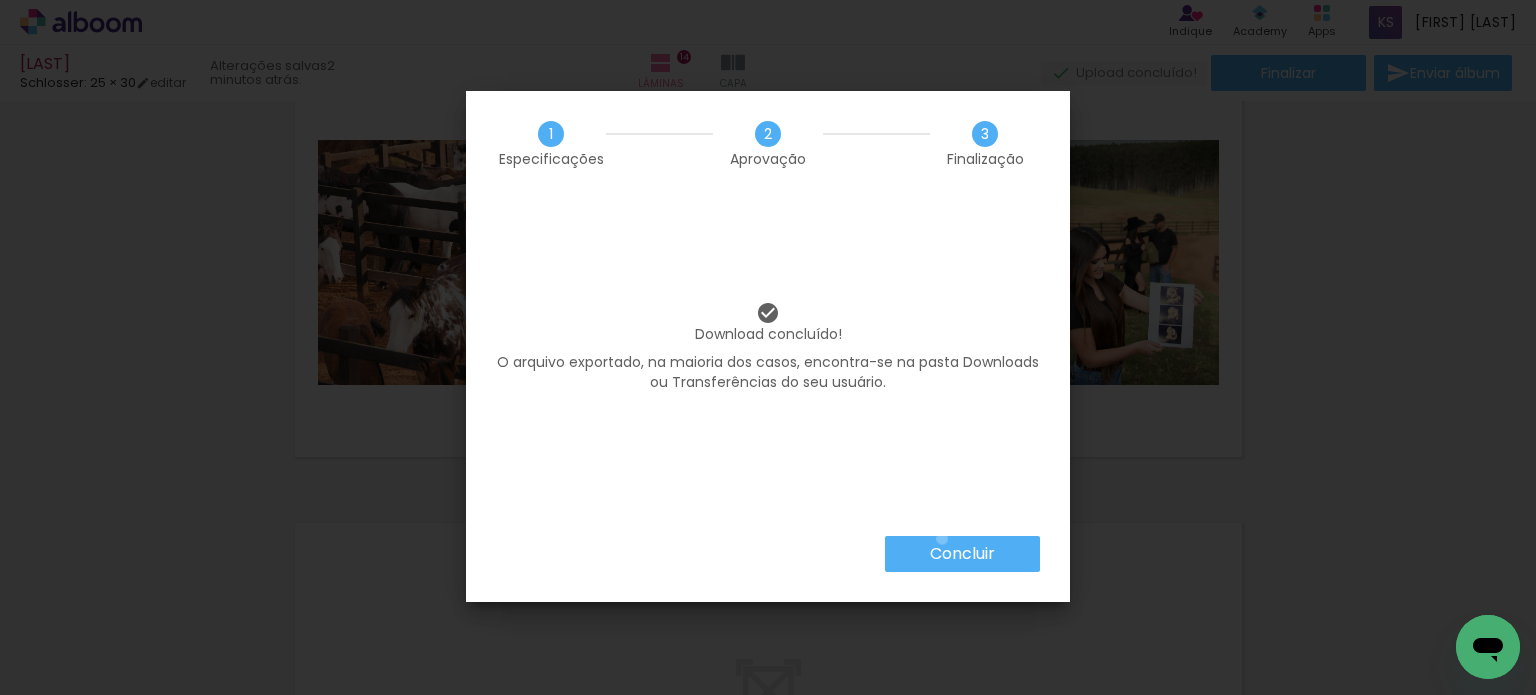 click on "Concluir" at bounding box center [962, 554] 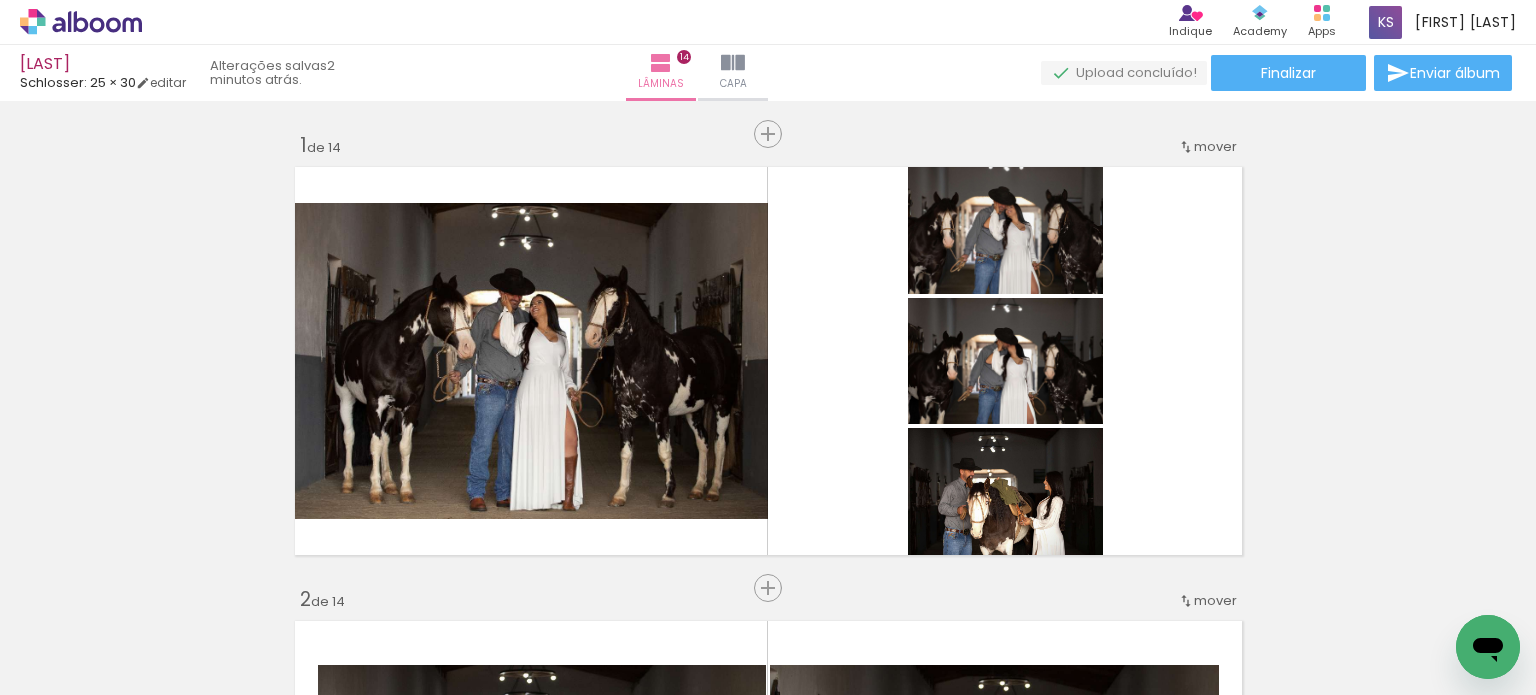 scroll, scrollTop: 0, scrollLeft: 0, axis: both 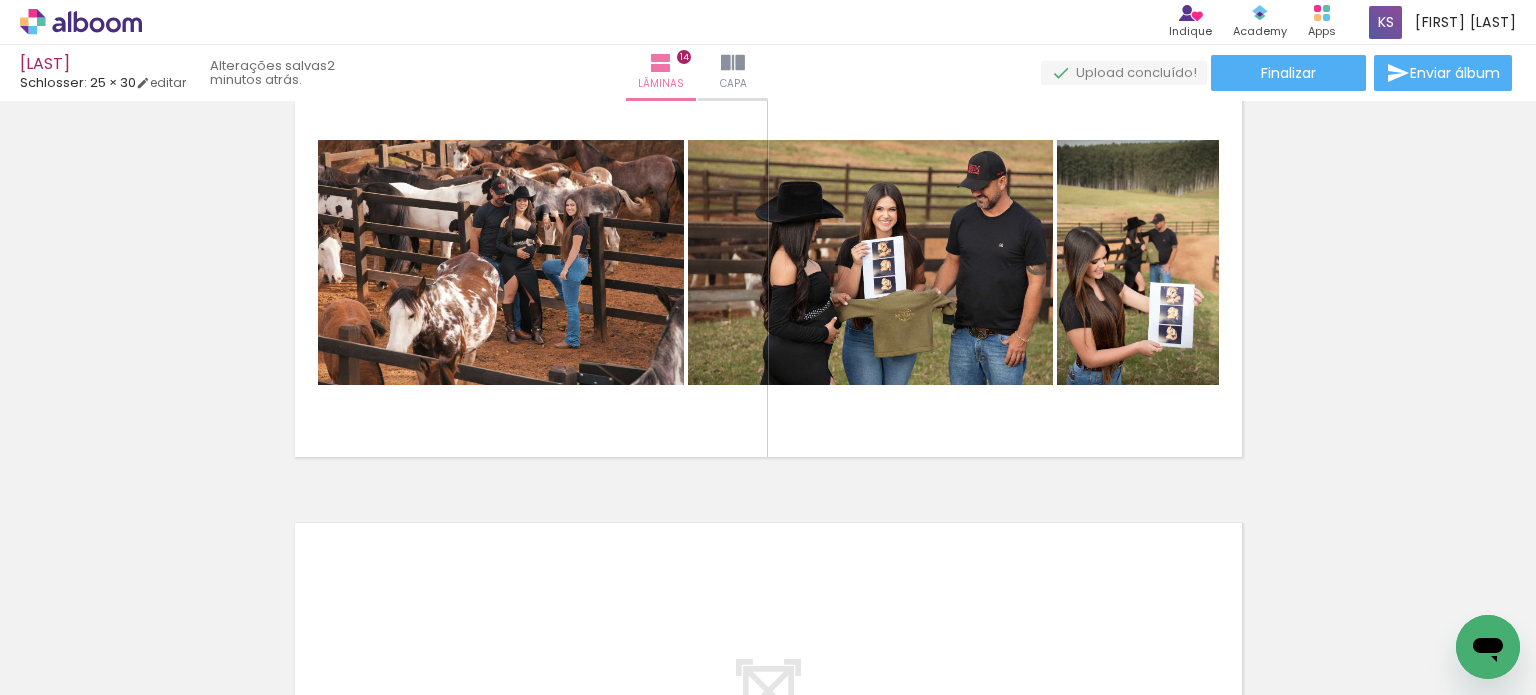 click on "TAINÁ Schlosser: 25 × 30    editar 2 minutos atrás. Lâminas 14 Capa Finalizar  Enviar álbum" at bounding box center (768, 50) 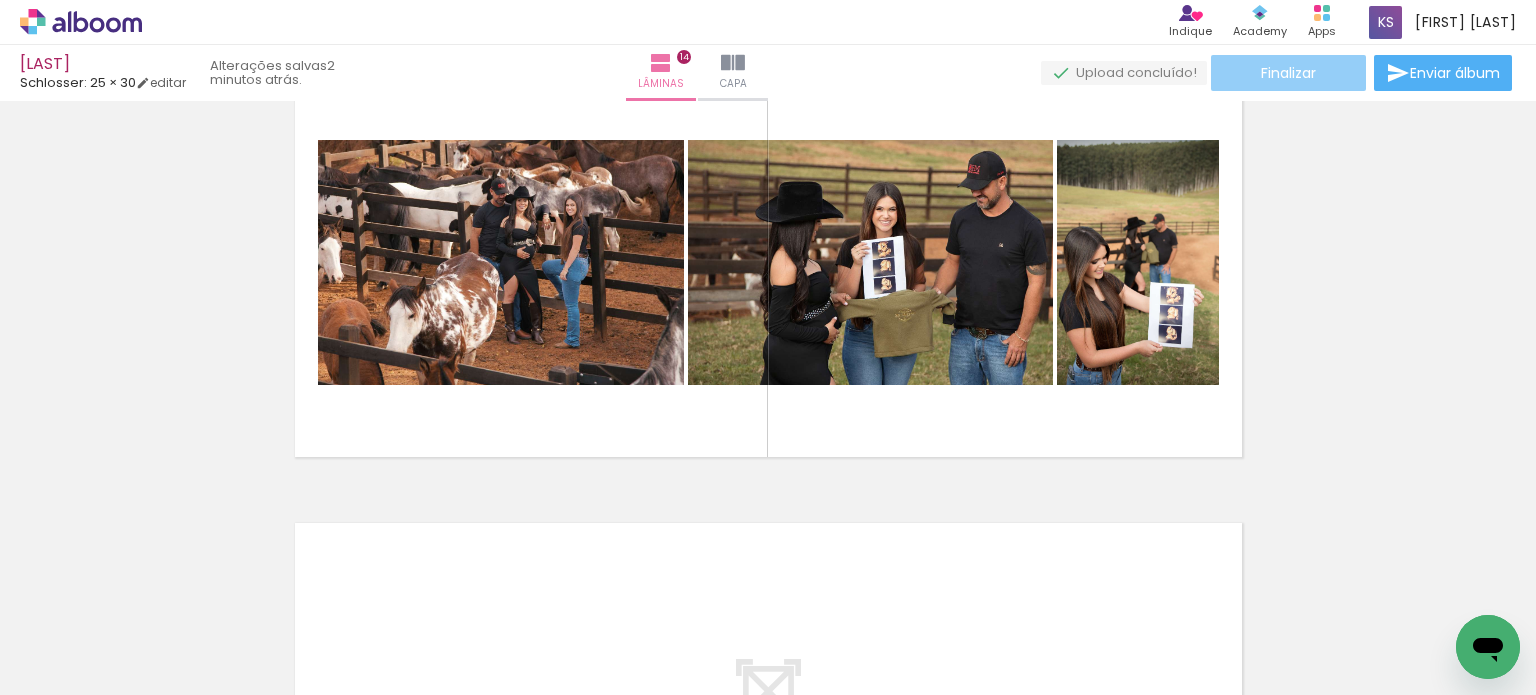 click on "Finalizar" 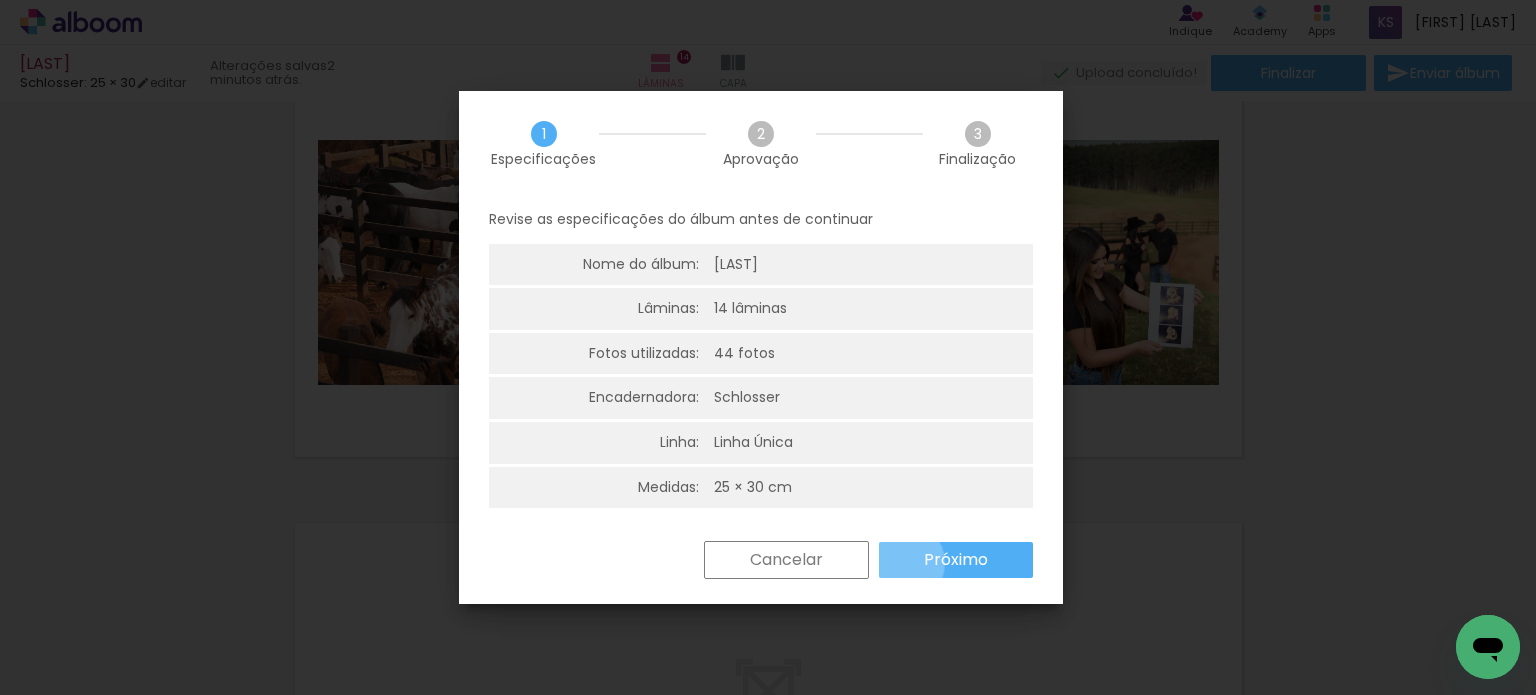 click on "Próximo" at bounding box center (956, 560) 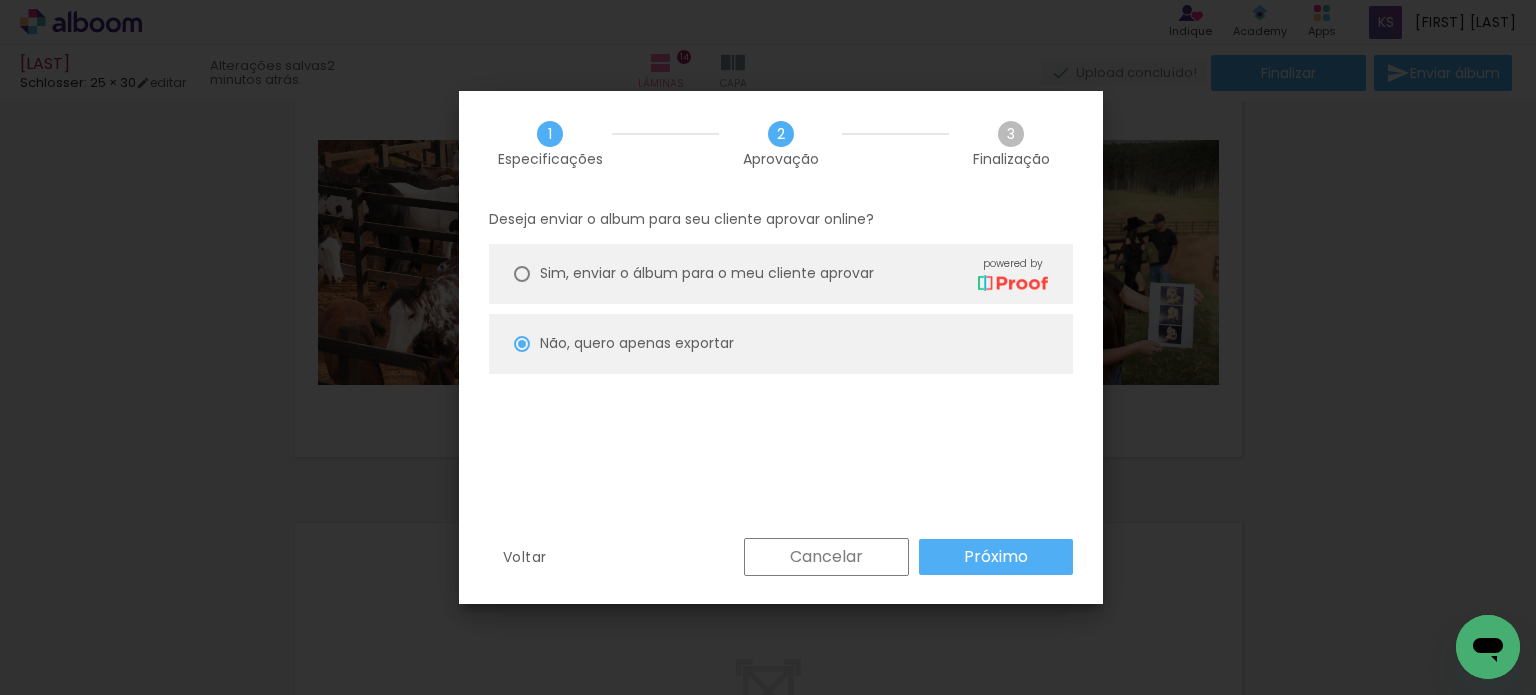click on "Cancelar" at bounding box center [826, 557] 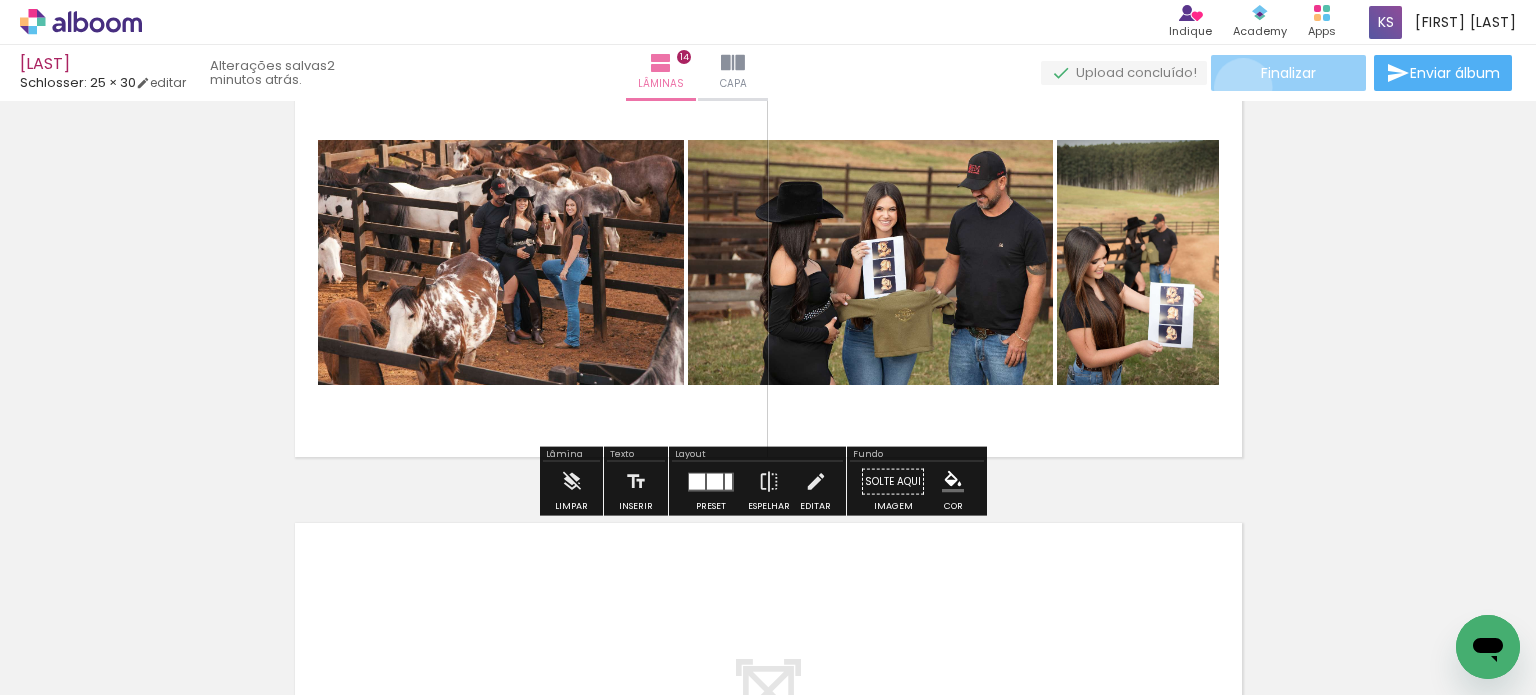 click on "Finalizar" 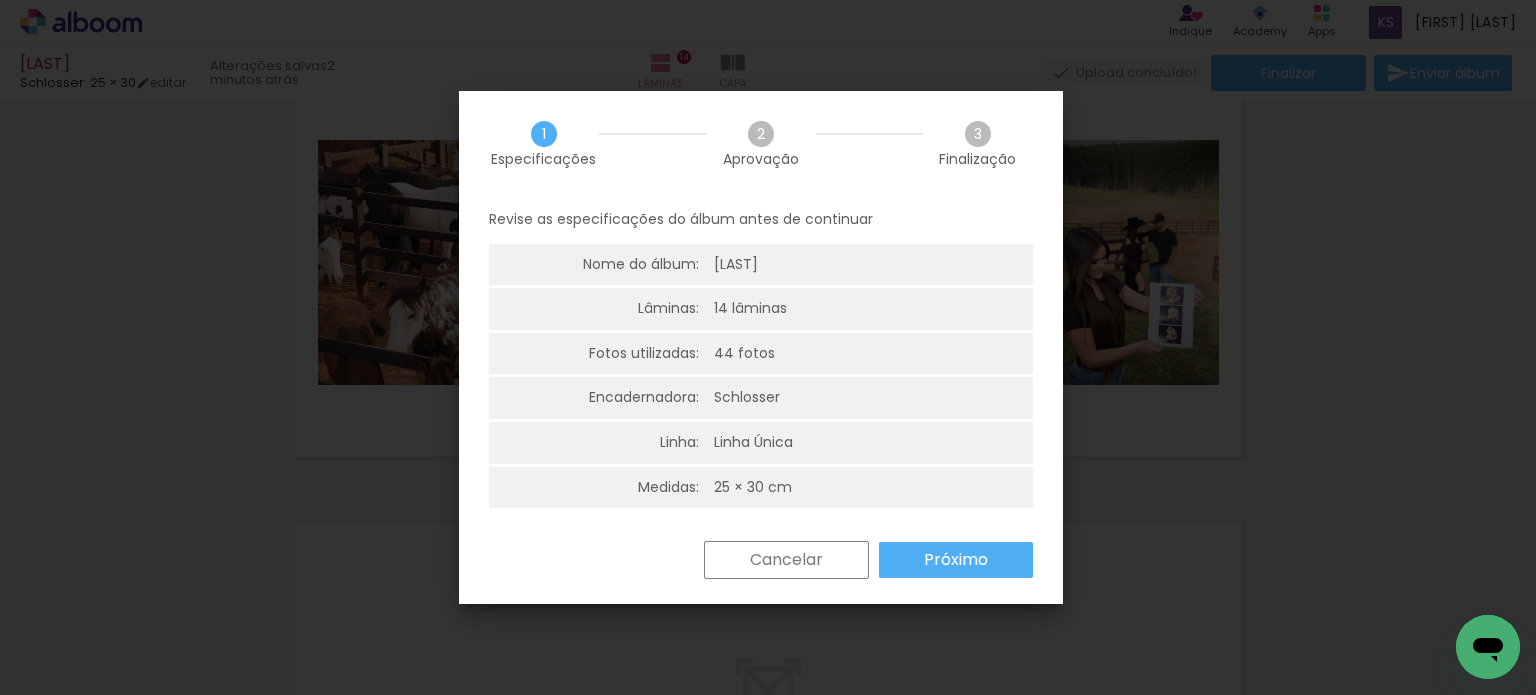 click on "Próximo" at bounding box center (0, 0) 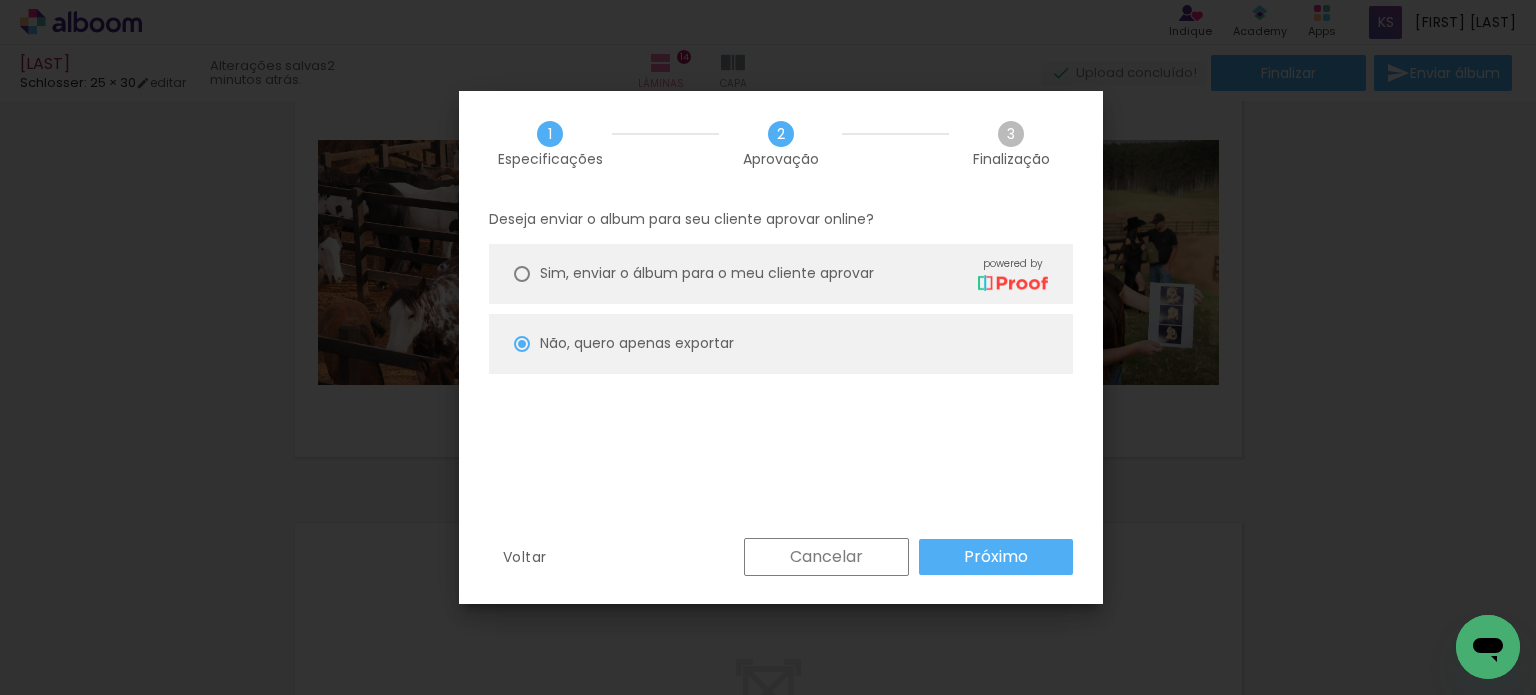 click on "Deseja enviar o album para seu cliente aprovar online? Sim, enviar o álbum para o meu cliente aprovar powered by Não, quero apenas exportar" at bounding box center [781, 367] 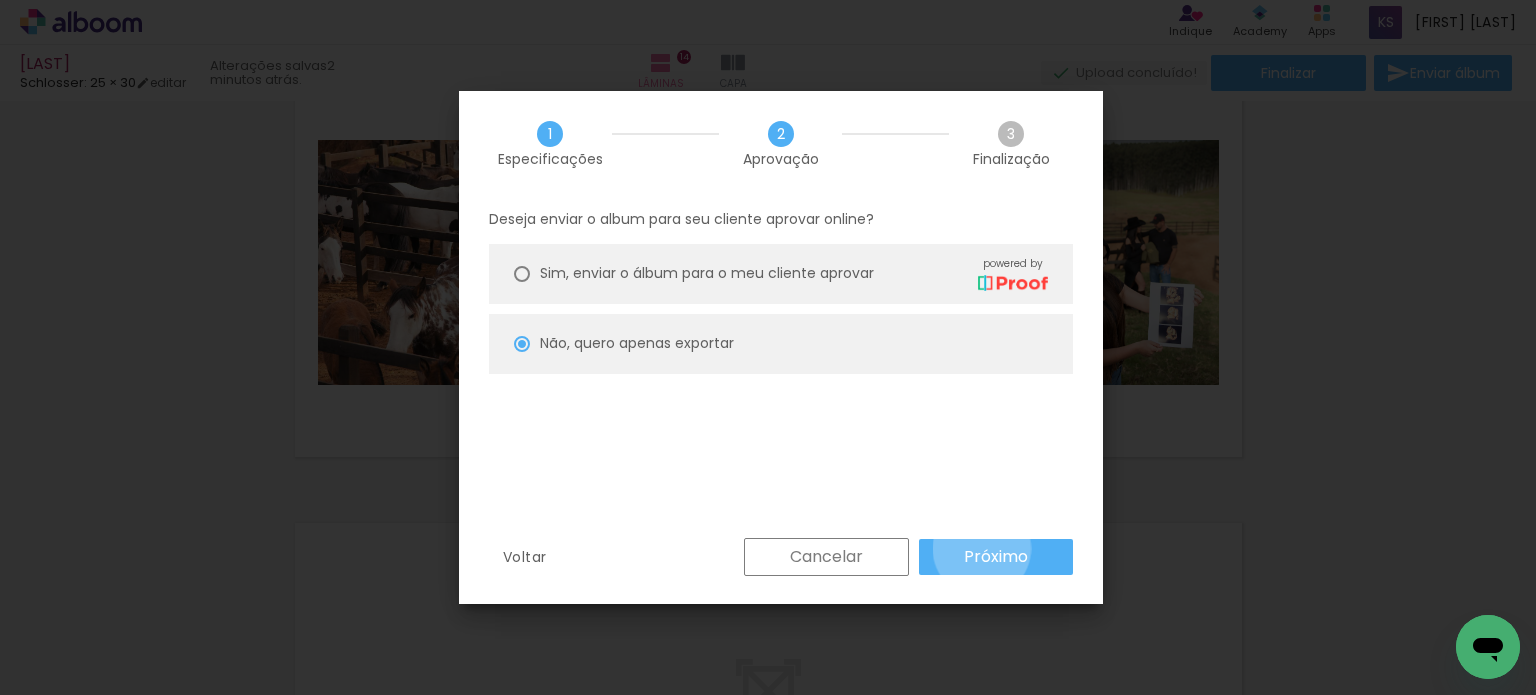 click on "Próximo" at bounding box center [0, 0] 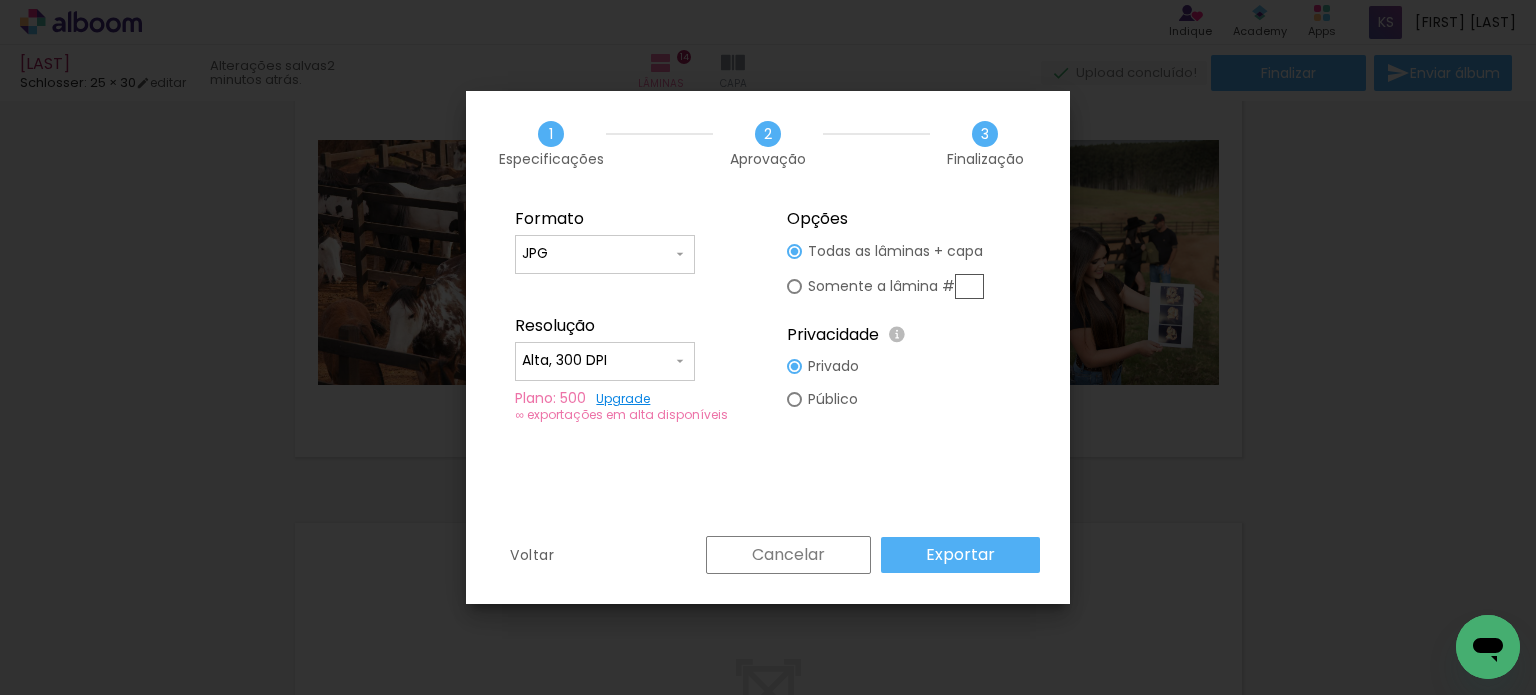 click on "Exportar" at bounding box center (0, 0) 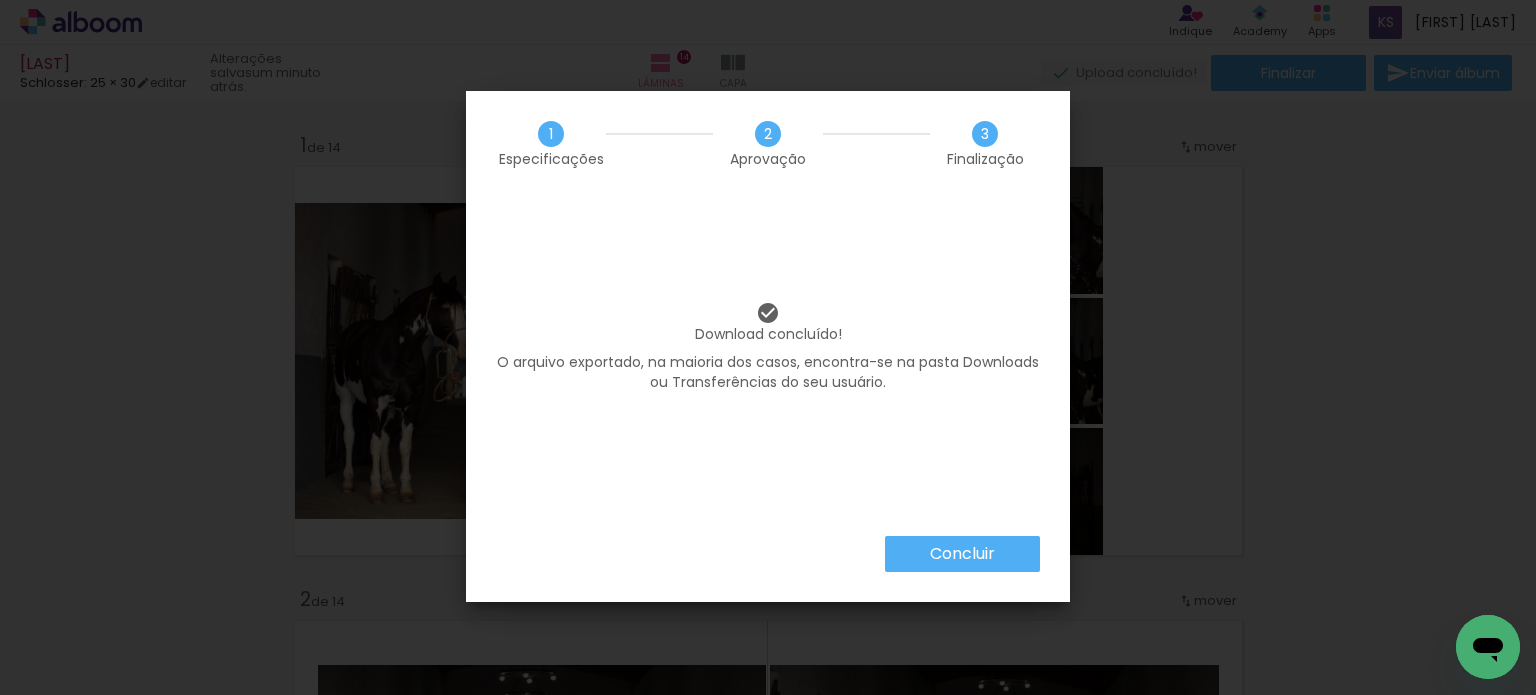 scroll, scrollTop: 0, scrollLeft: 0, axis: both 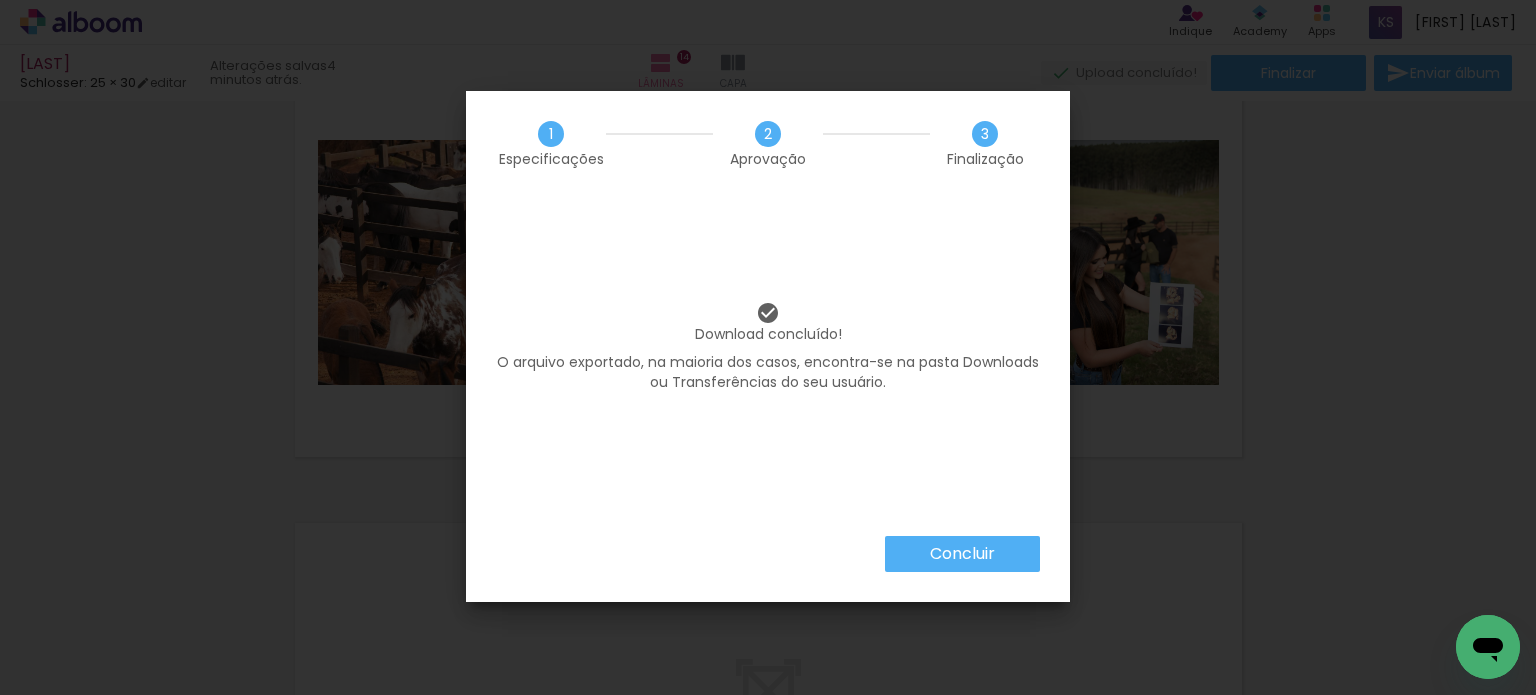 click on "Download concluído! O arquivo exportado, na maioria dos casos, encontra-se na pasta Downloads ou Transferências do seu usuário." at bounding box center [768, 366] 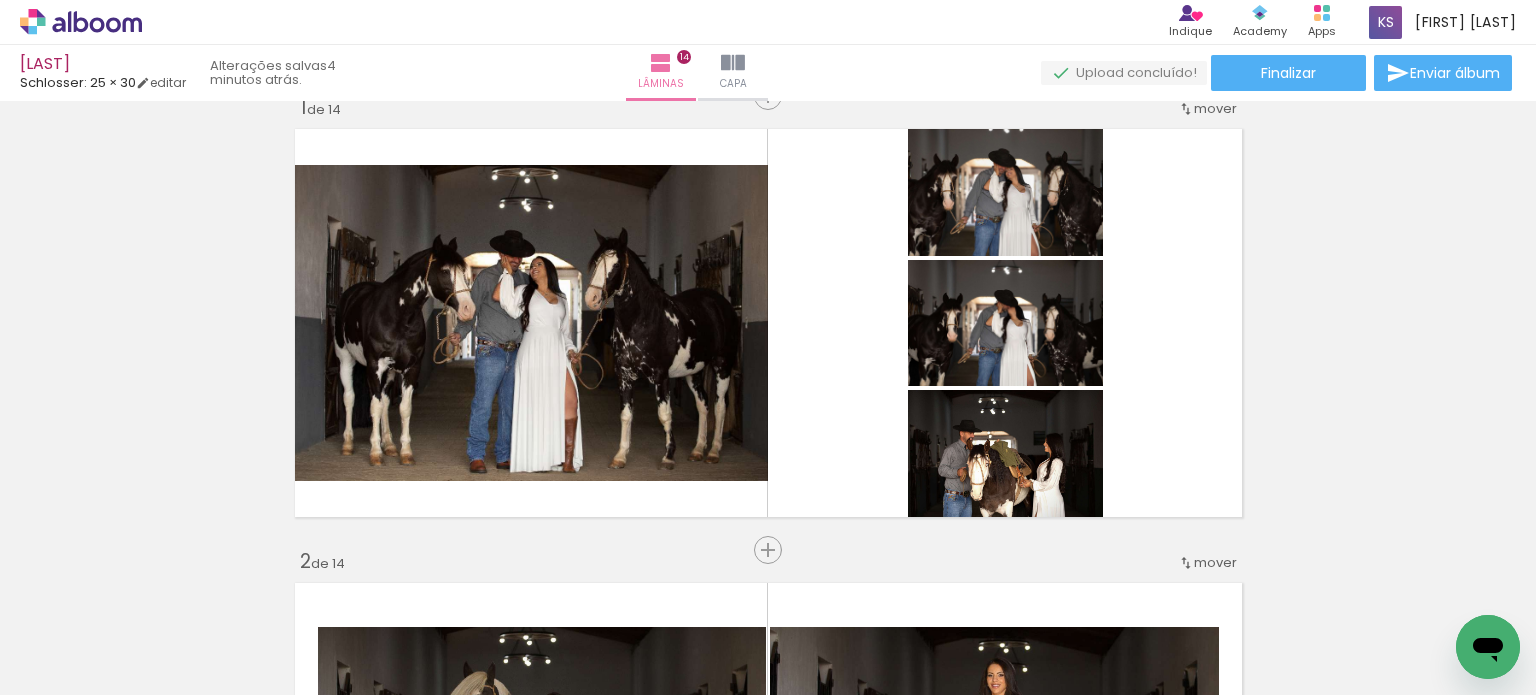 scroll, scrollTop: 0, scrollLeft: 0, axis: both 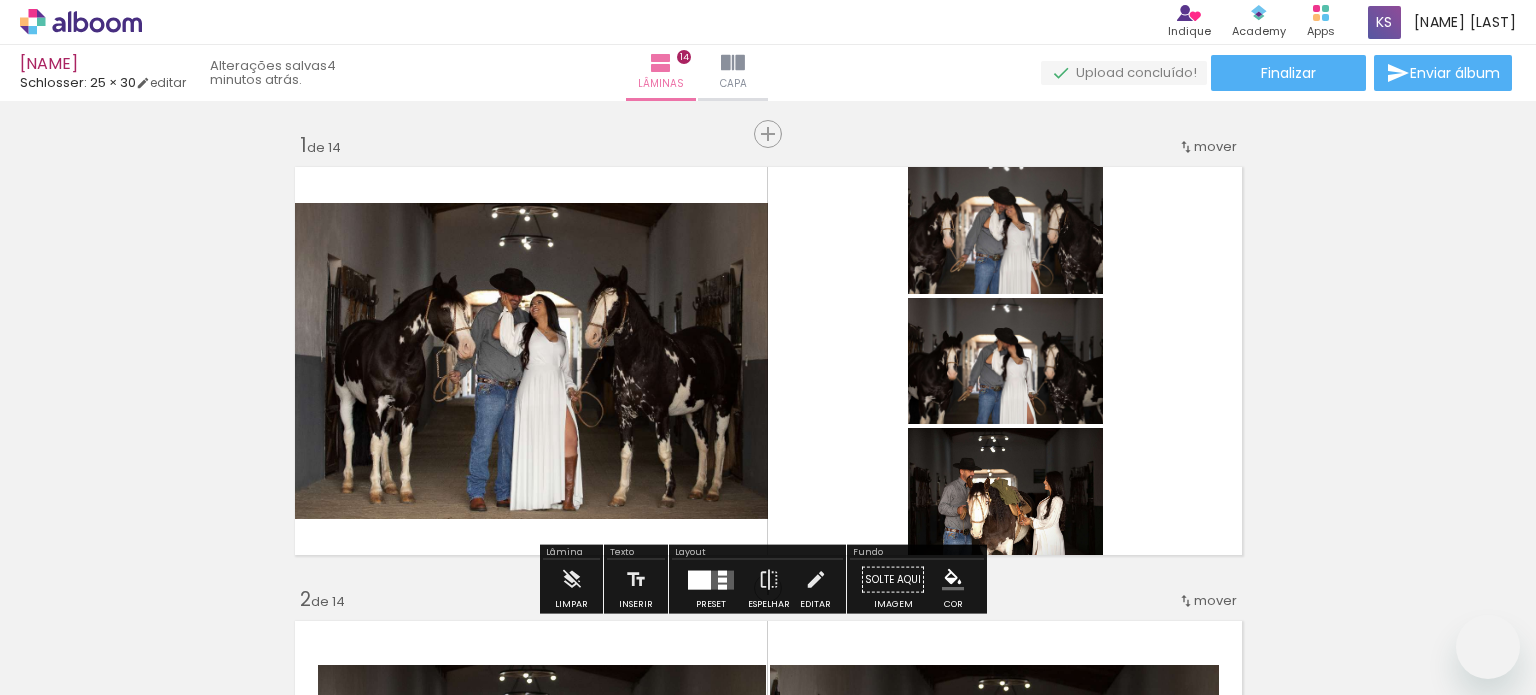 click on "Inserir lâmina 1  de 14  Inserir lâmina 2  de 14  Inserir lâmina 3  de 14  Inserir lâmina 4  de 14  Inserir lâmina 5  de 14  Inserir lâmina 6  de 14  Inserir lâmina 7  de 14  Inserir lâmina 8  de 14  Inserir lâmina 9  de 14  Inserir lâmina 10  de 14  Inserir lâmina 11  de 14  Inserir lâmina 12  de 14  Inserir lâmina 13  de 14  Inserir lâmina 14  de 14" at bounding box center [768, 3513] 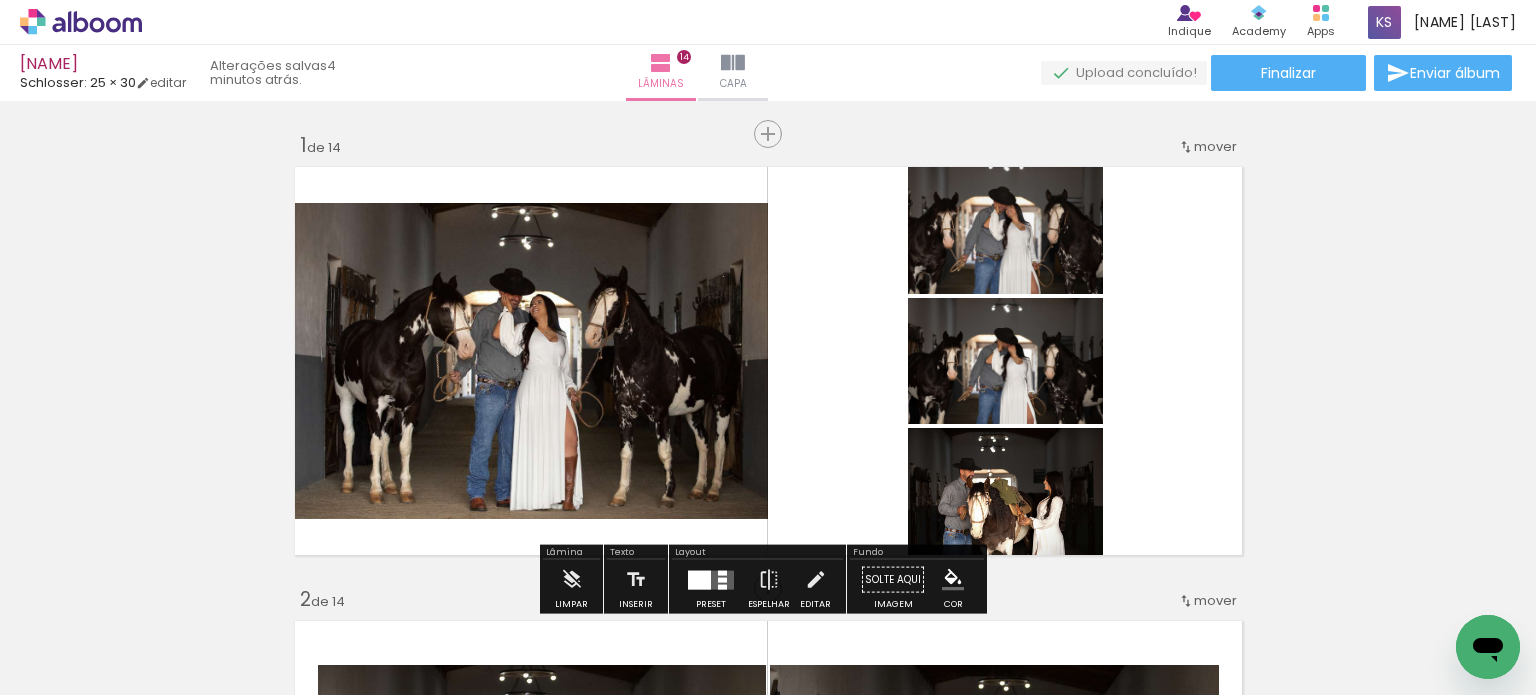 scroll, scrollTop: 800, scrollLeft: 0, axis: vertical 